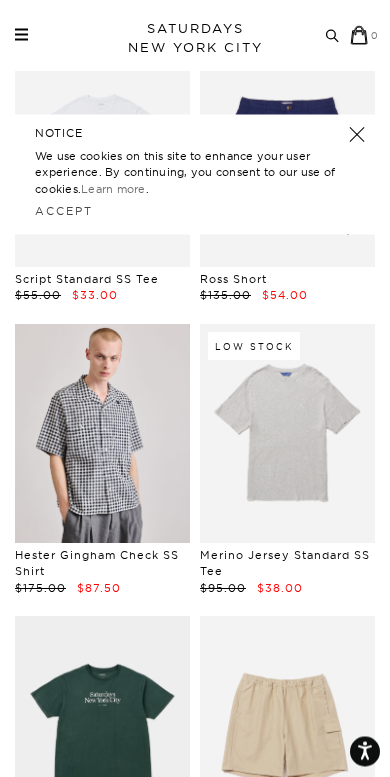 scroll, scrollTop: 227, scrollLeft: 0, axis: vertical 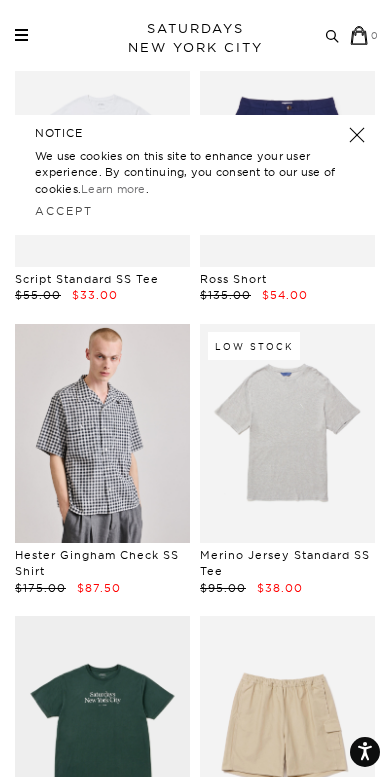 click on "Ross Short   $135.00   $54.00" at bounding box center (287, 176) 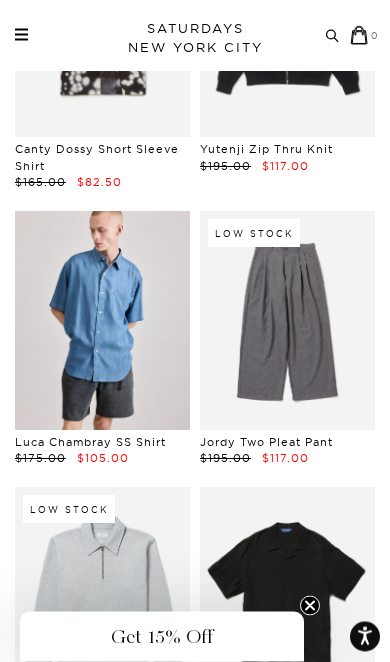 scroll, scrollTop: 20738, scrollLeft: 0, axis: vertical 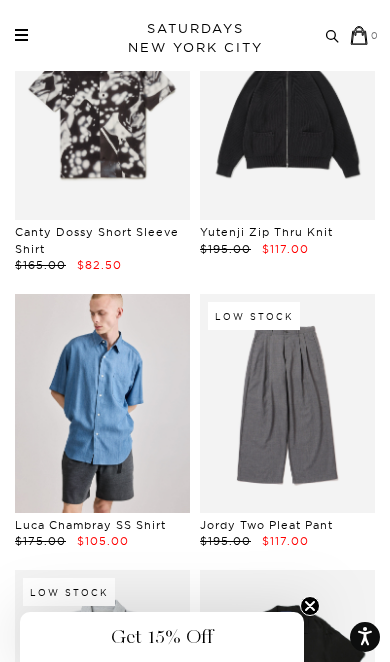 click at bounding box center [287, 403] 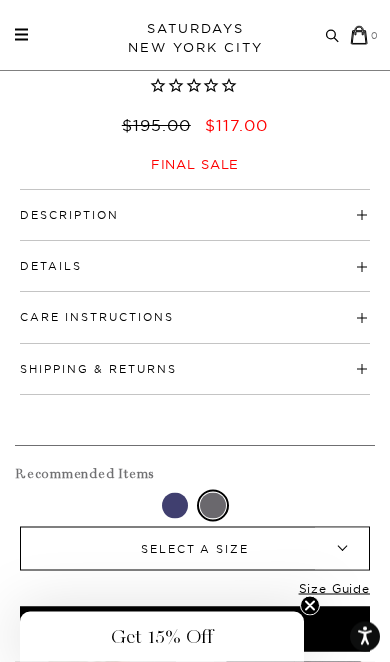 scroll, scrollTop: 536, scrollLeft: 0, axis: vertical 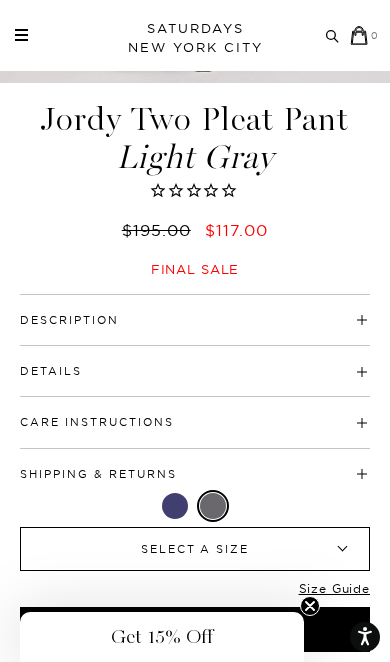 click on "Description" at bounding box center [69, 320] 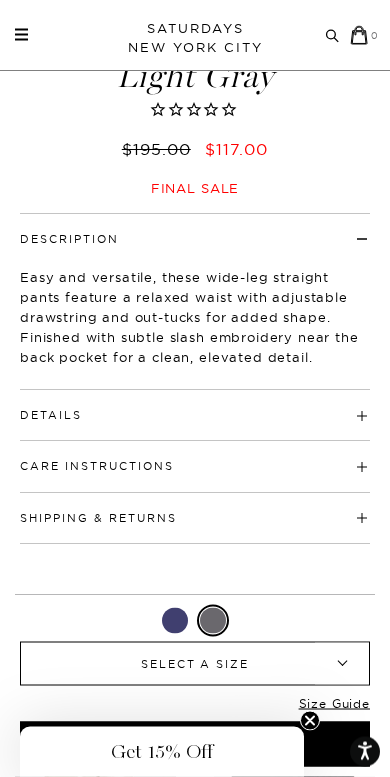 scroll, scrollTop: 622, scrollLeft: 0, axis: vertical 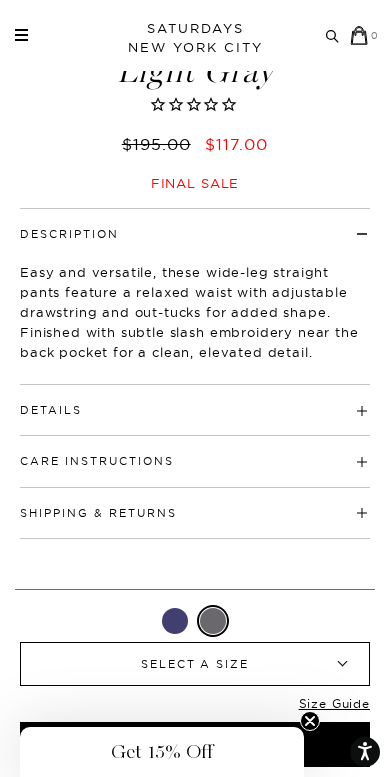 click on "Details" at bounding box center [51, 410] 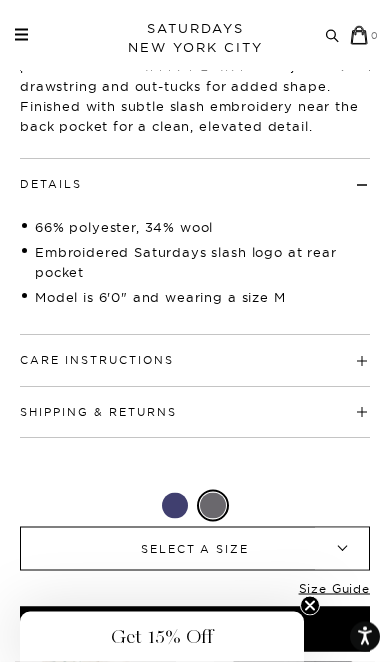 scroll, scrollTop: 844, scrollLeft: 0, axis: vertical 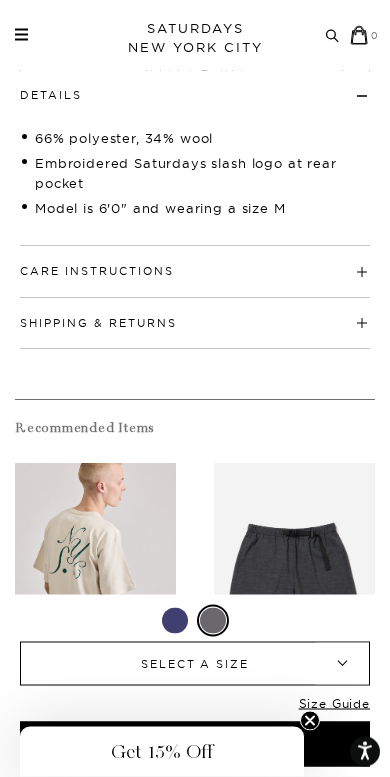 click on "Care Instructions" at bounding box center (97, 272) 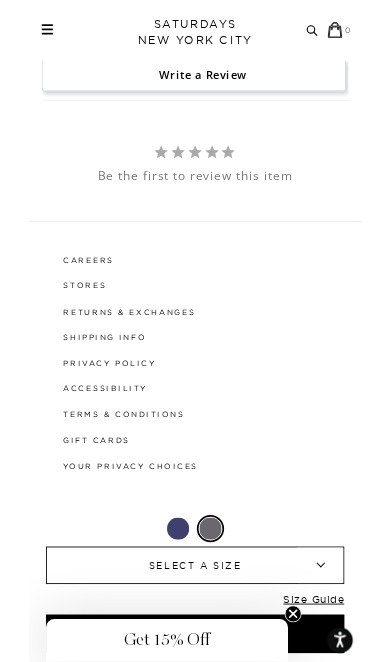 scroll, scrollTop: 2306, scrollLeft: 0, axis: vertical 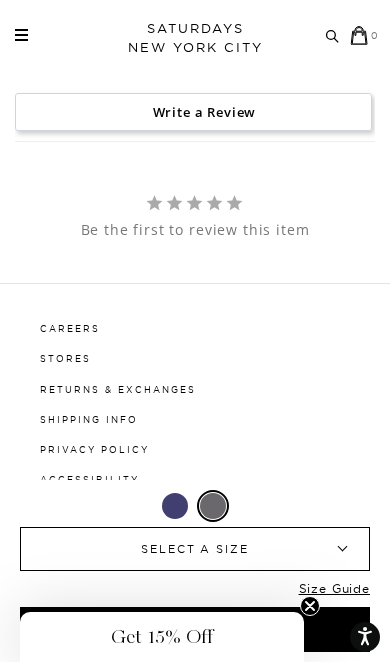 click on "▾" at bounding box center (342, 549) 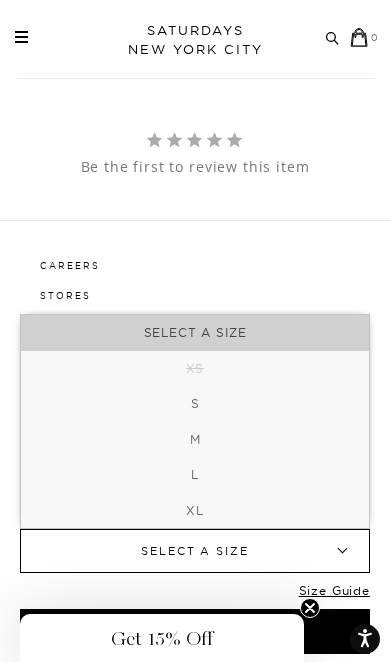 click on "Careers
Stores
Returns & Exchanges
Shipping Info
Privacy Policy
Accessibility
Terms & Conditions
Gift Cards" at bounding box center [195, 486] 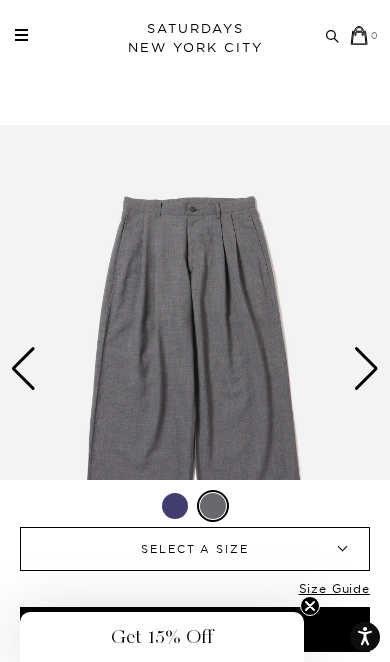 scroll, scrollTop: 0, scrollLeft: 0, axis: both 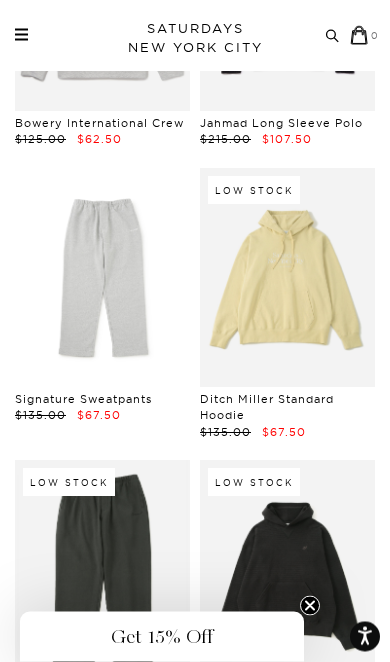 click at bounding box center [102, 278] 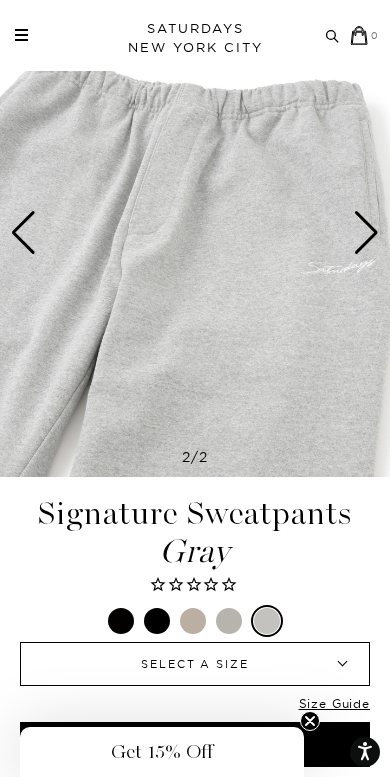 scroll, scrollTop: 166, scrollLeft: 0, axis: vertical 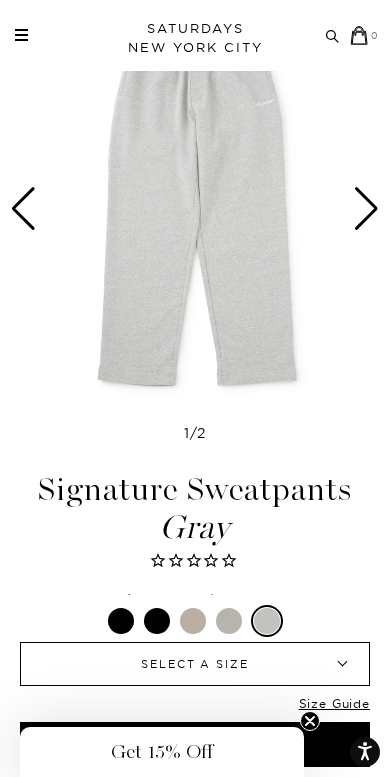 click at bounding box center (121, 621) 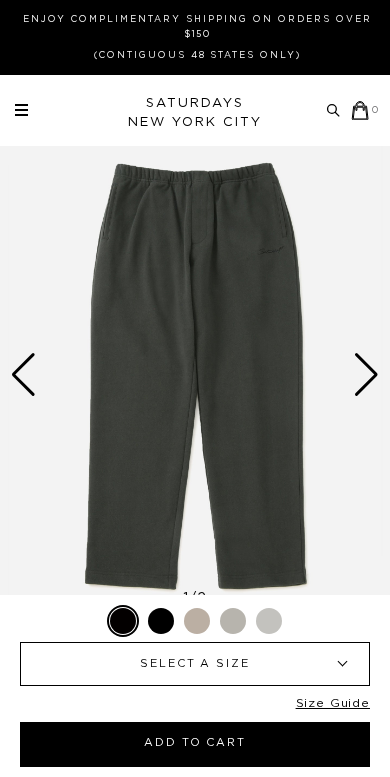 scroll, scrollTop: 0, scrollLeft: 0, axis: both 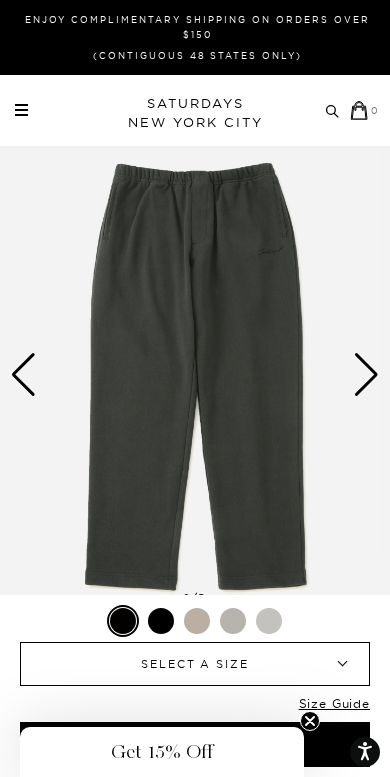 click at bounding box center [161, 621] 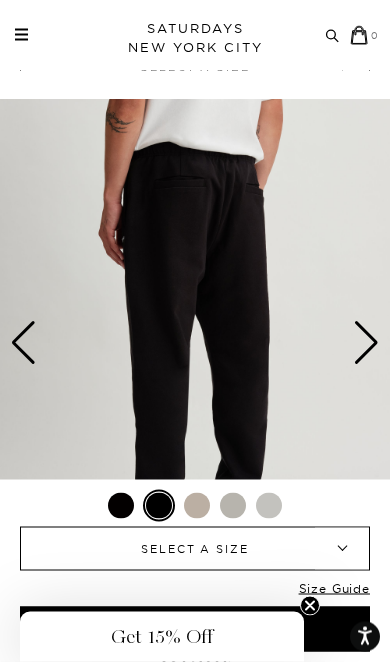 scroll, scrollTop: 0, scrollLeft: 0, axis: both 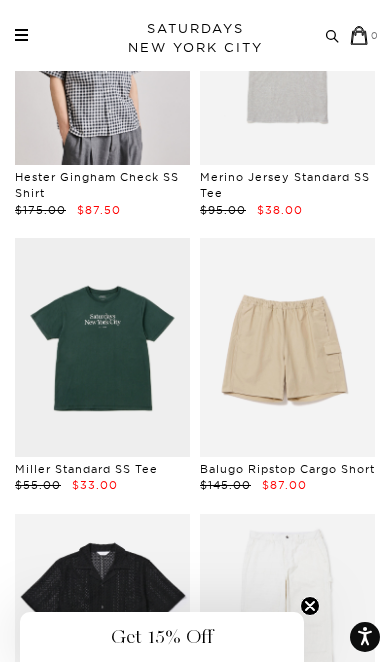 click at bounding box center [21, 35] 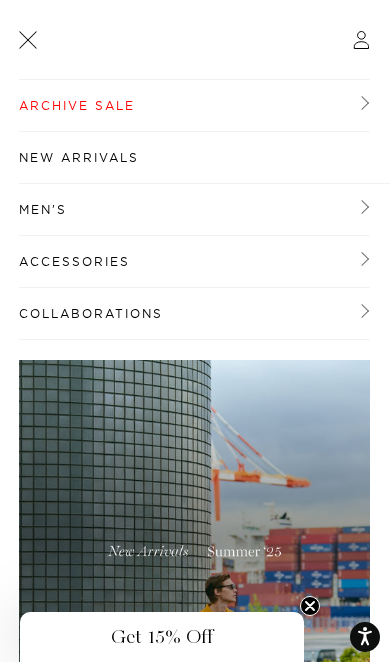 click on "Archive Sale" at bounding box center (194, 106) 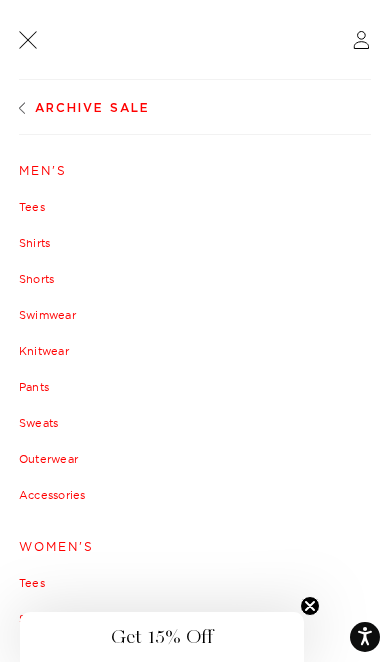 click on "Men's" at bounding box center (195, 171) 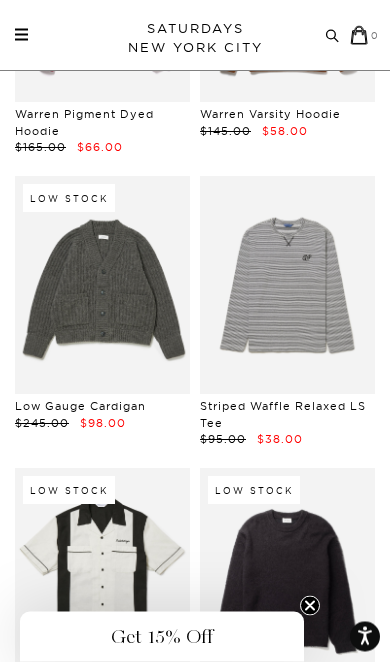 scroll, scrollTop: 42946, scrollLeft: 0, axis: vertical 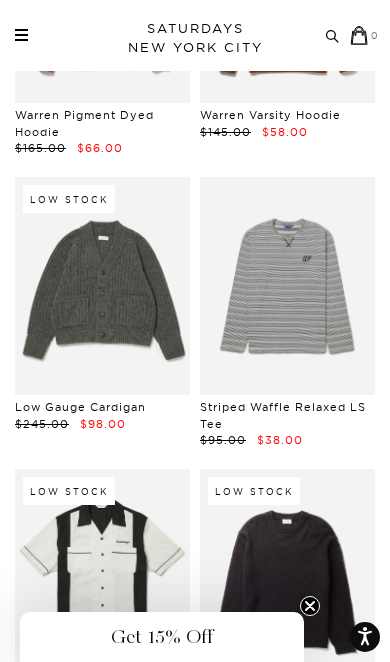 click at bounding box center (287, 578) 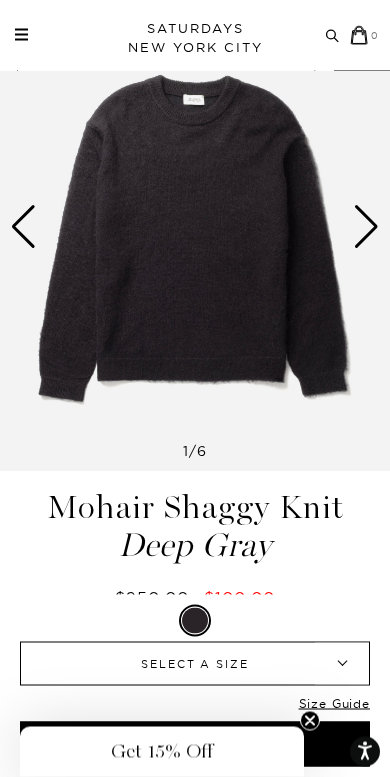 scroll, scrollTop: 151, scrollLeft: 0, axis: vertical 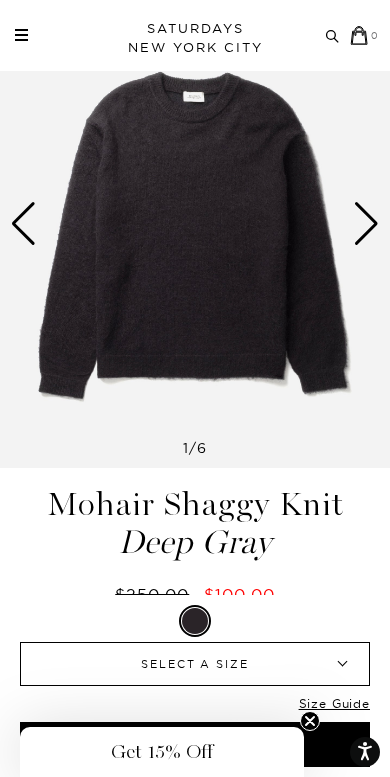 click at bounding box center [366, 224] 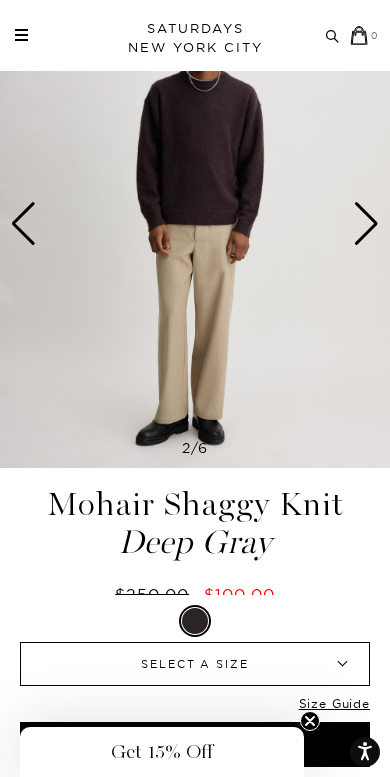 click at bounding box center (366, 224) 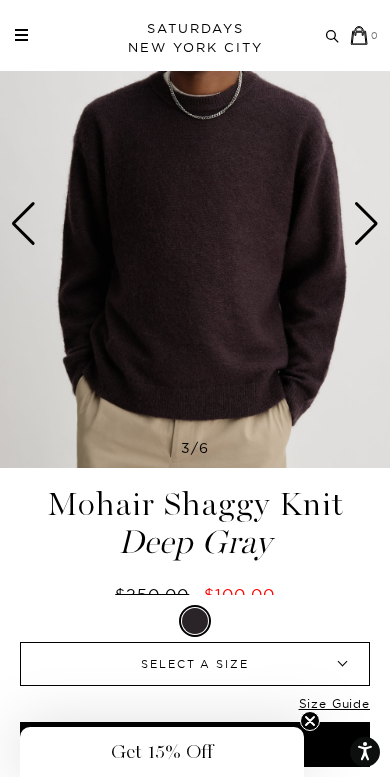 click at bounding box center (366, 224) 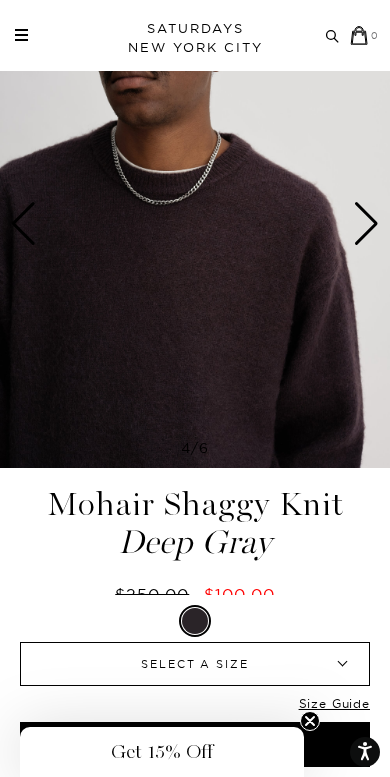 click at bounding box center (366, 224) 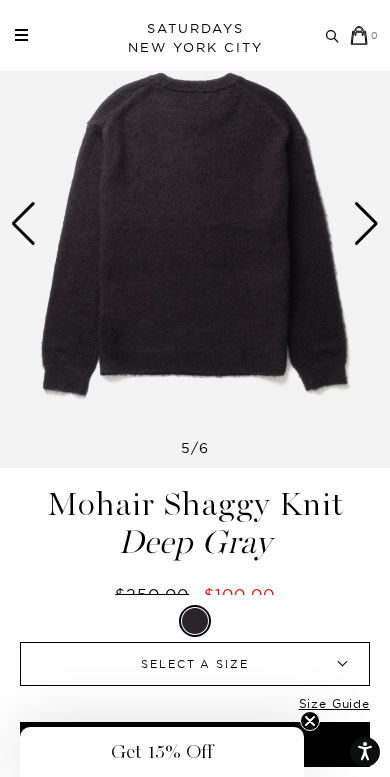 click at bounding box center (195, 224) 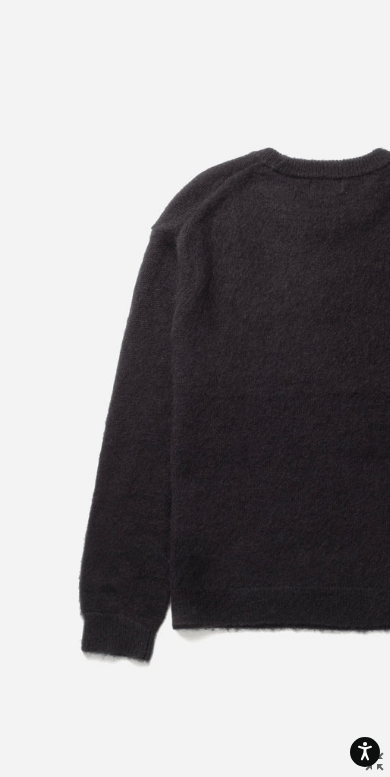 scroll, scrollTop: 0, scrollLeft: 128, axis: horizontal 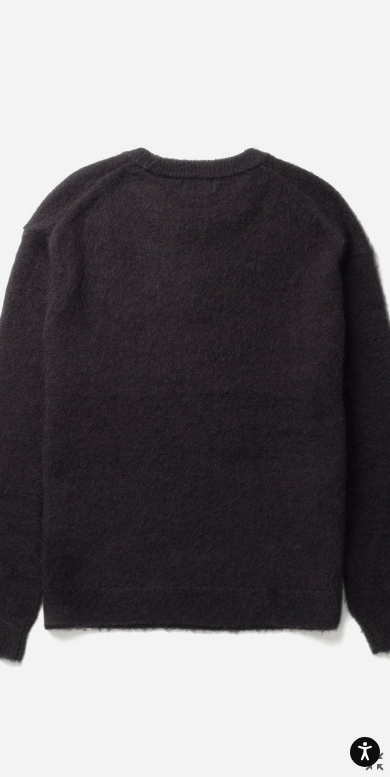 click at bounding box center [195, 388] 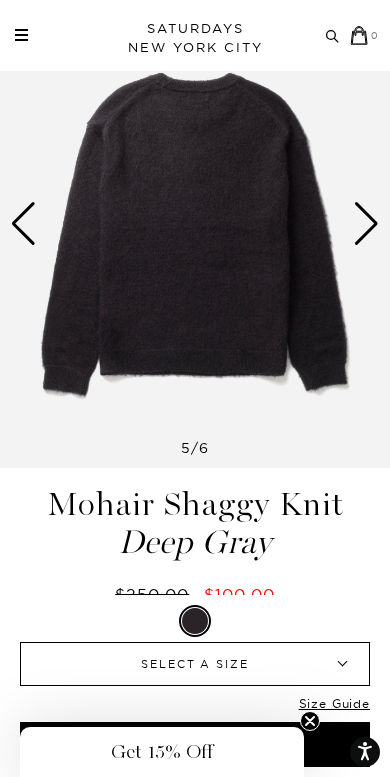 click at bounding box center [366, 224] 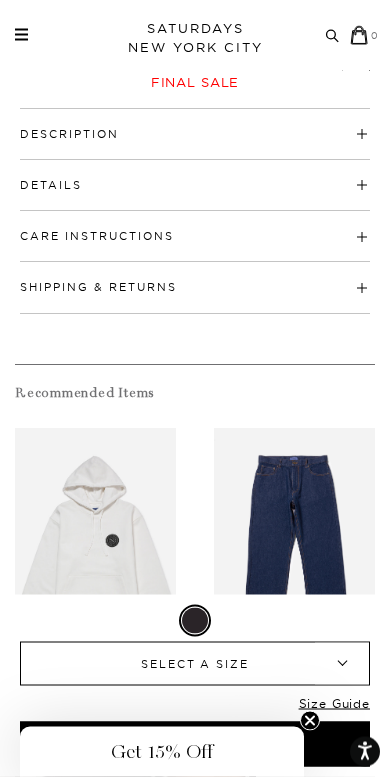 click on "Details" at bounding box center (195, 177) 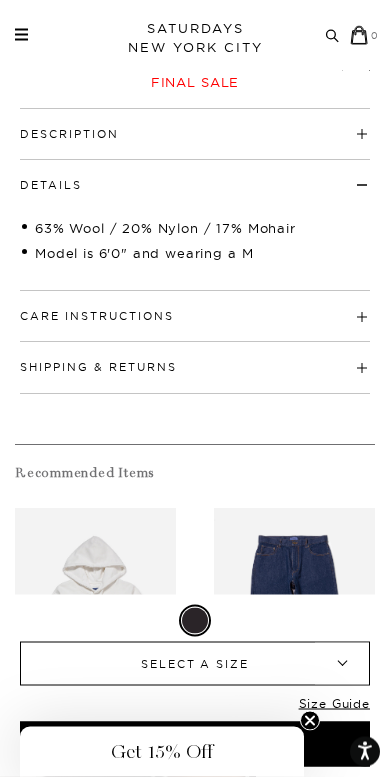 scroll, scrollTop: 701, scrollLeft: 0, axis: vertical 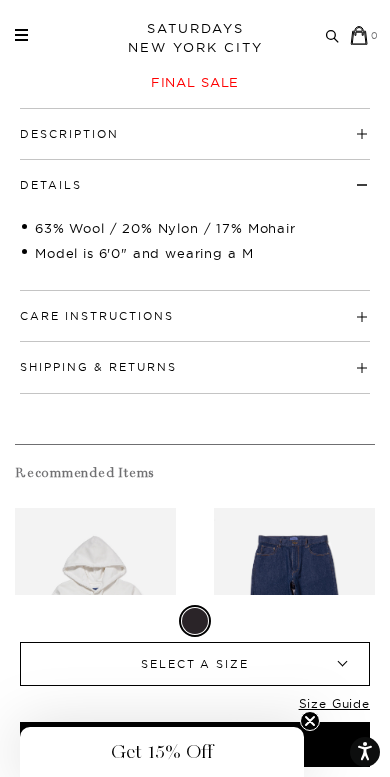 click on "Description" at bounding box center (195, 125) 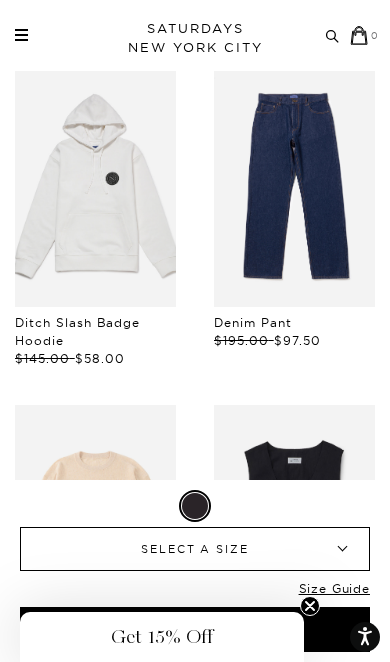scroll, scrollTop: 1287, scrollLeft: 0, axis: vertical 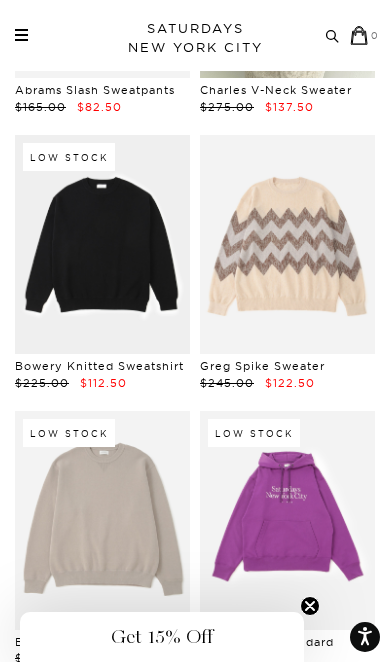 click at bounding box center (102, 244) 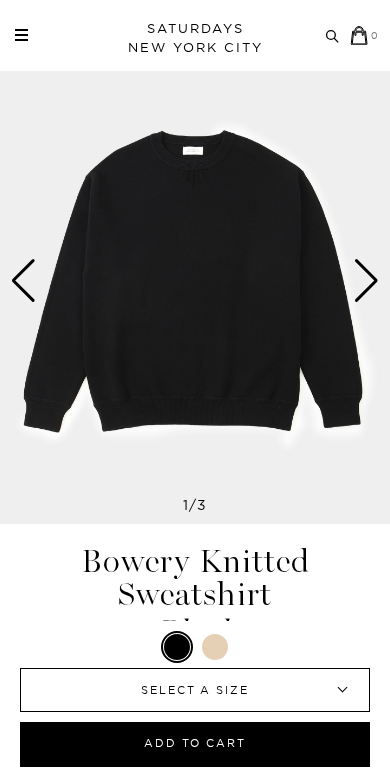 scroll, scrollTop: 167, scrollLeft: 0, axis: vertical 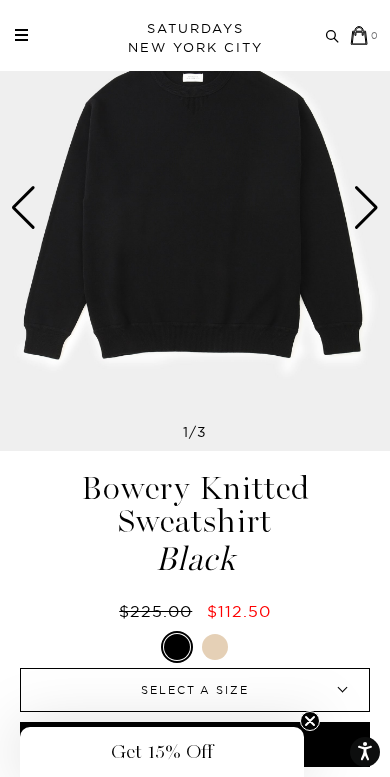 click at bounding box center (195, 208) 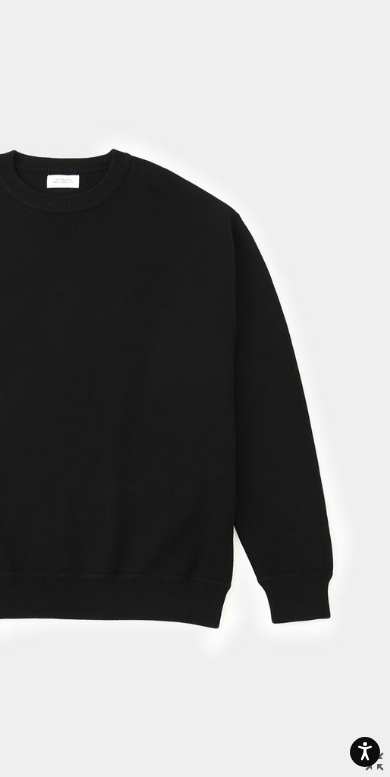scroll, scrollTop: 0, scrollLeft: 258, axis: horizontal 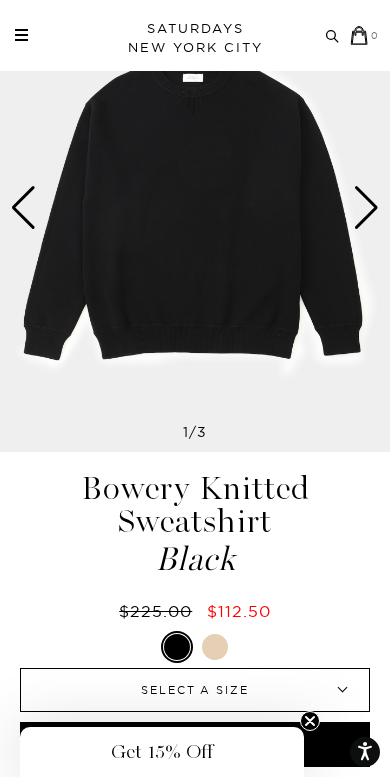 click at bounding box center [366, 208] 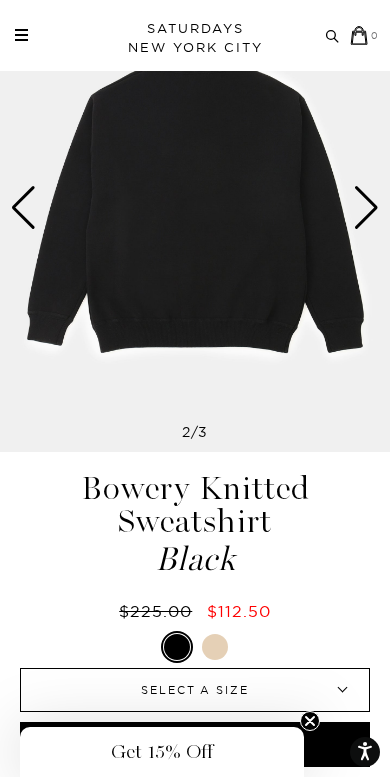 click at bounding box center [366, 208] 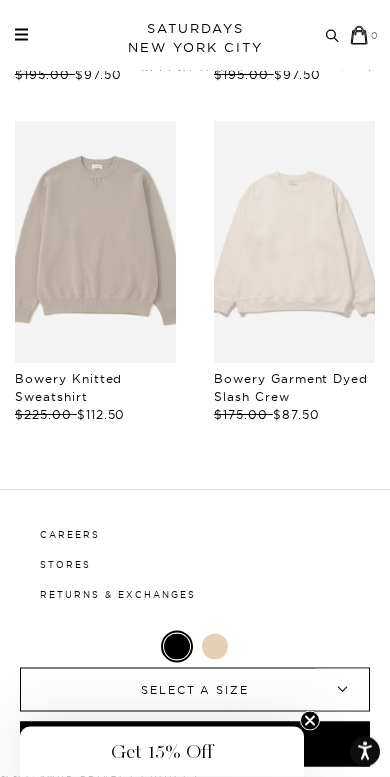 scroll, scrollTop: 1375, scrollLeft: 0, axis: vertical 